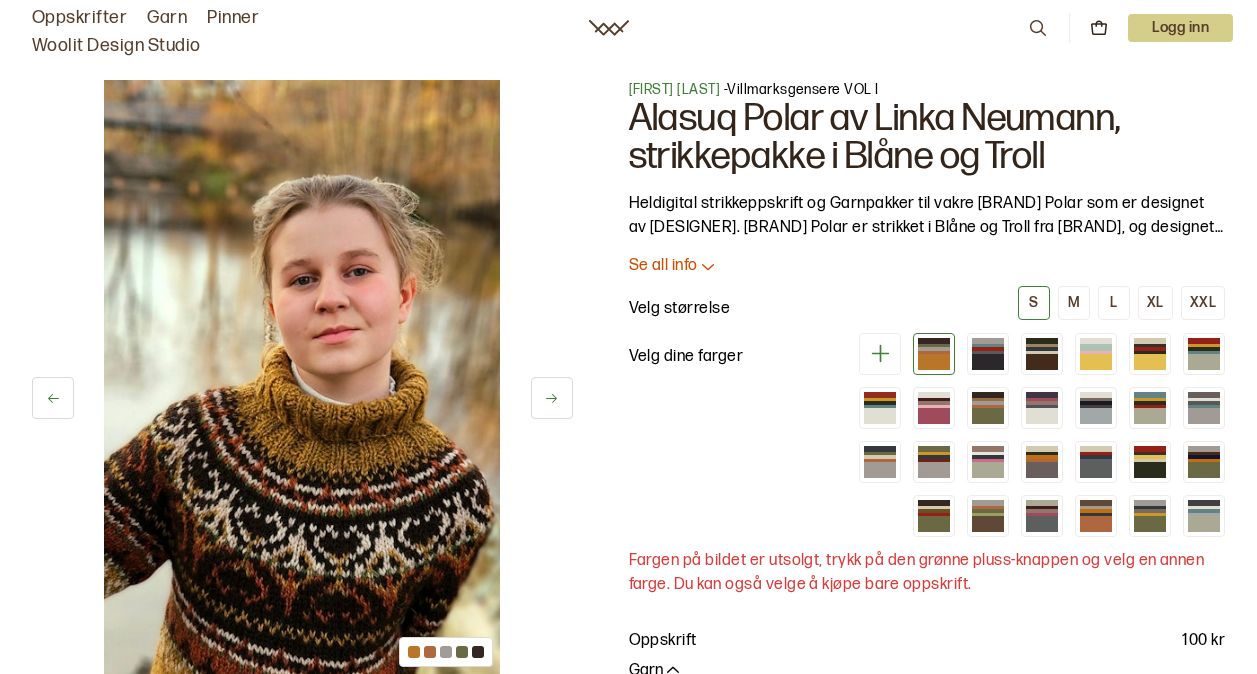 scroll, scrollTop: 0, scrollLeft: 0, axis: both 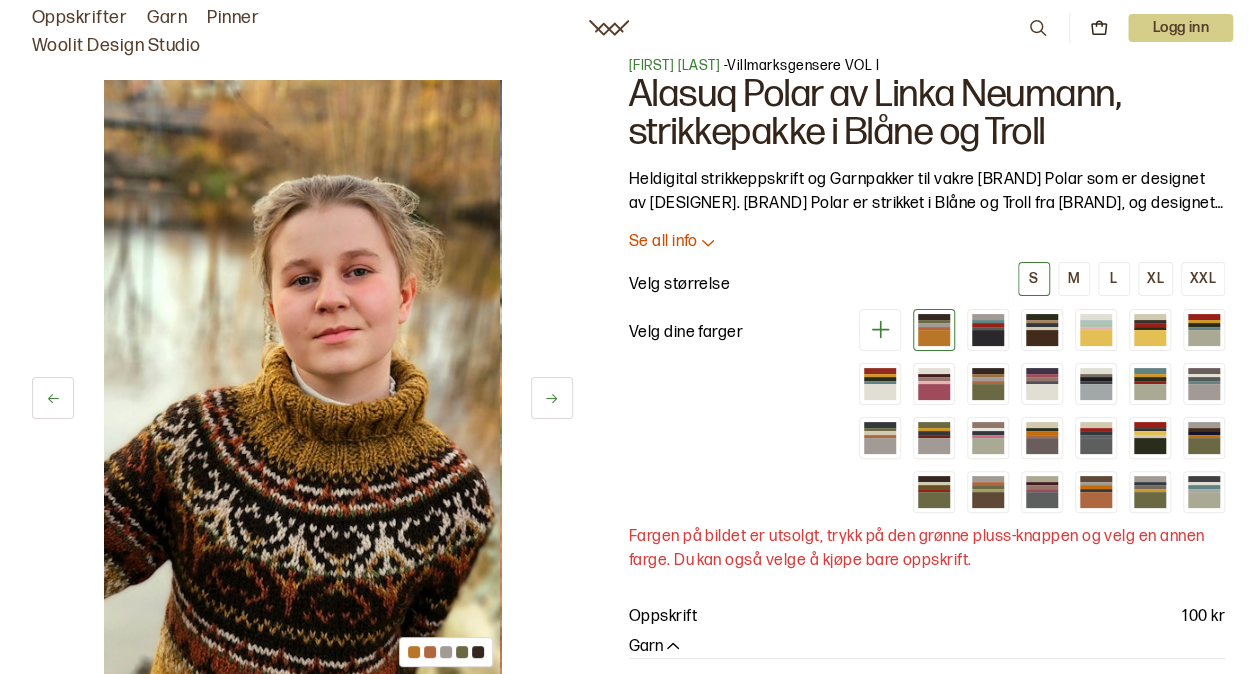 click at bounding box center [934, 328] 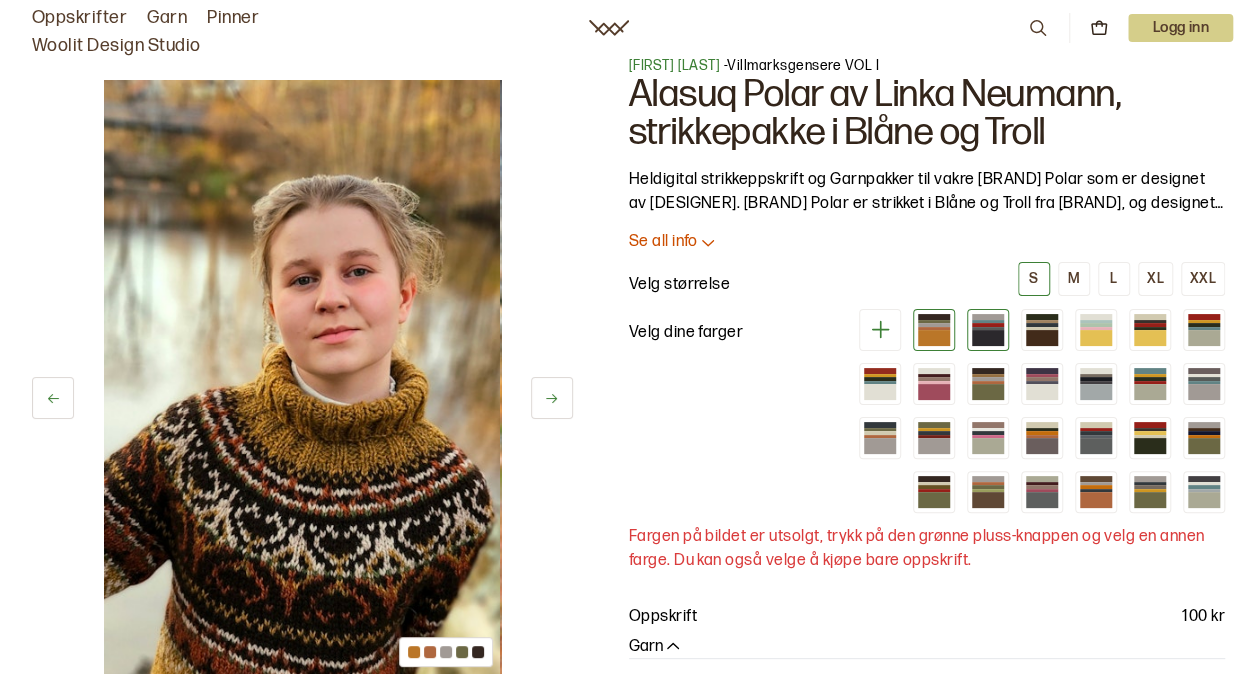 click at bounding box center [988, 324] 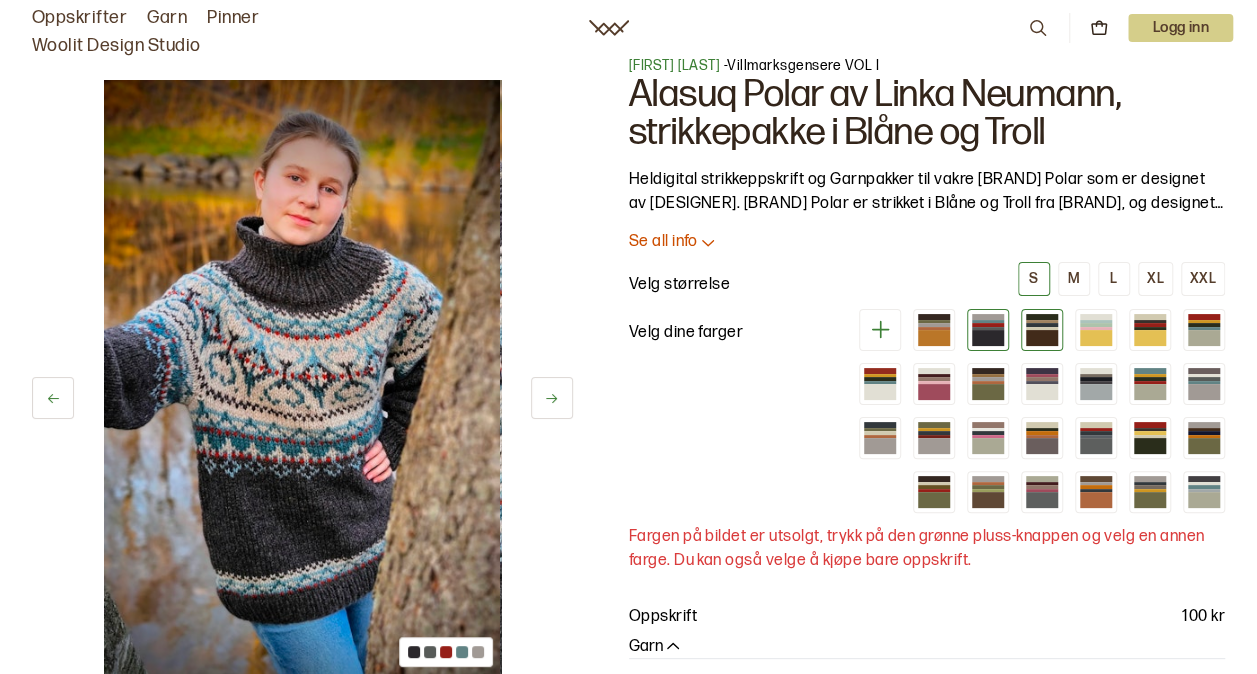 click at bounding box center (1042, 328) 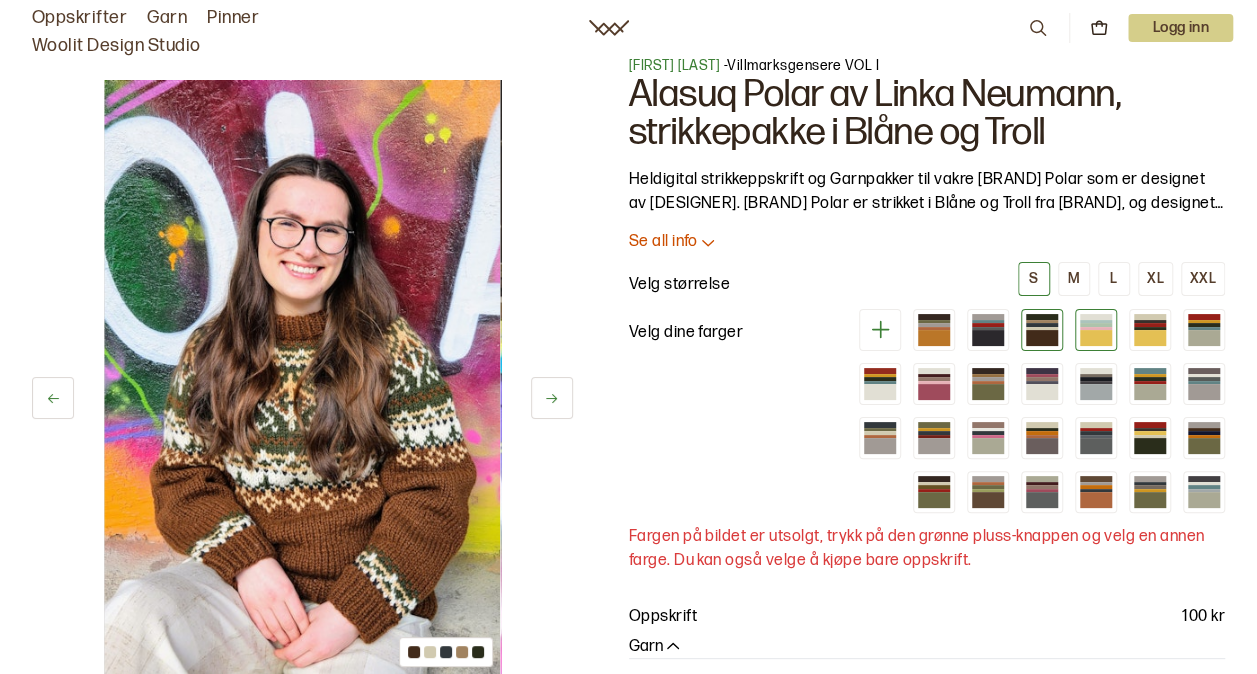 click at bounding box center (1096, 338) 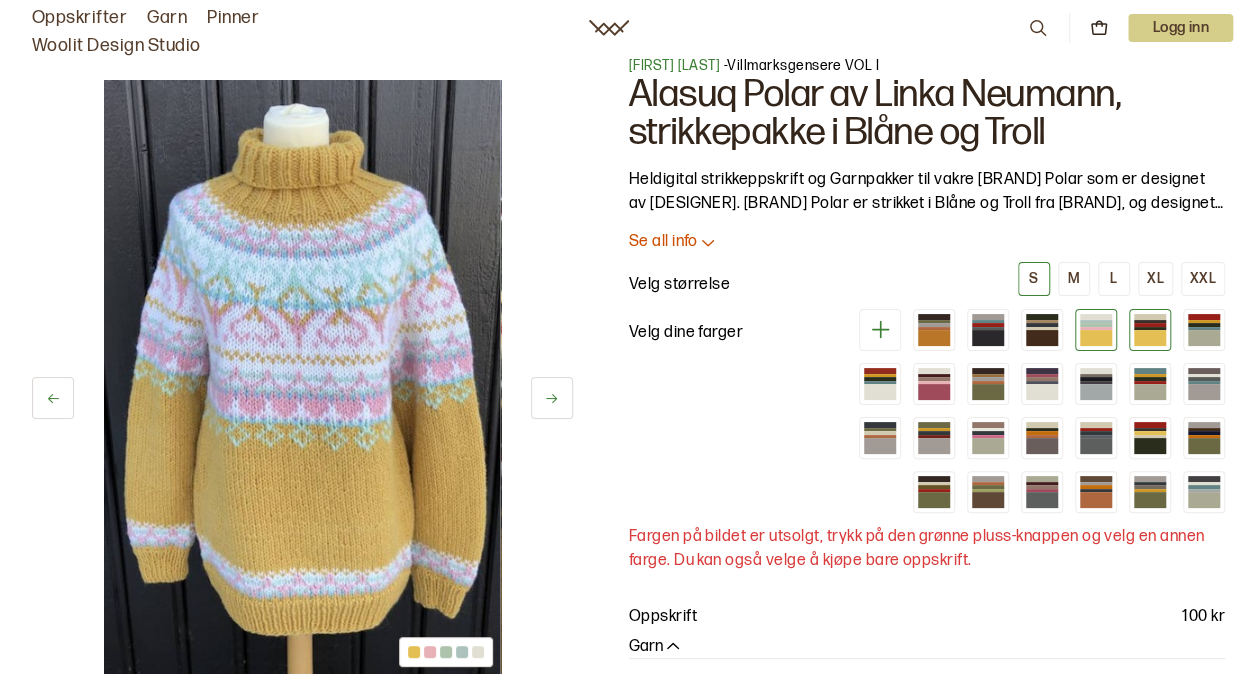 click at bounding box center (1150, 321) 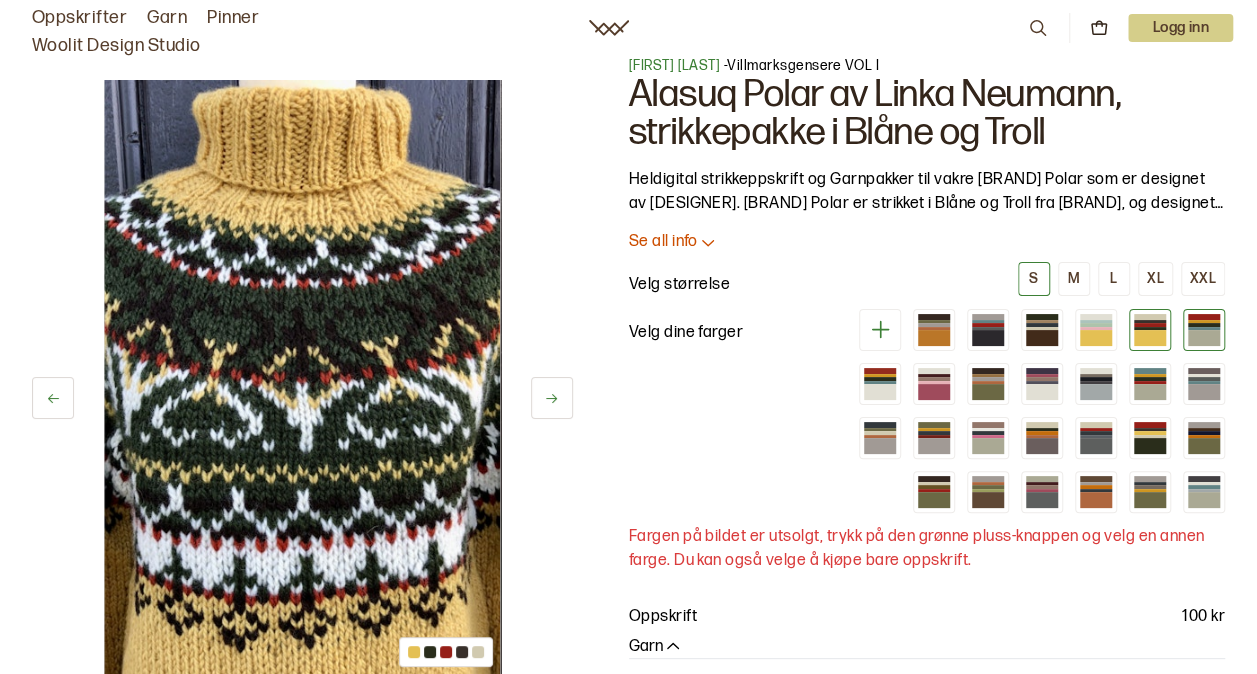 click at bounding box center [1204, 338] 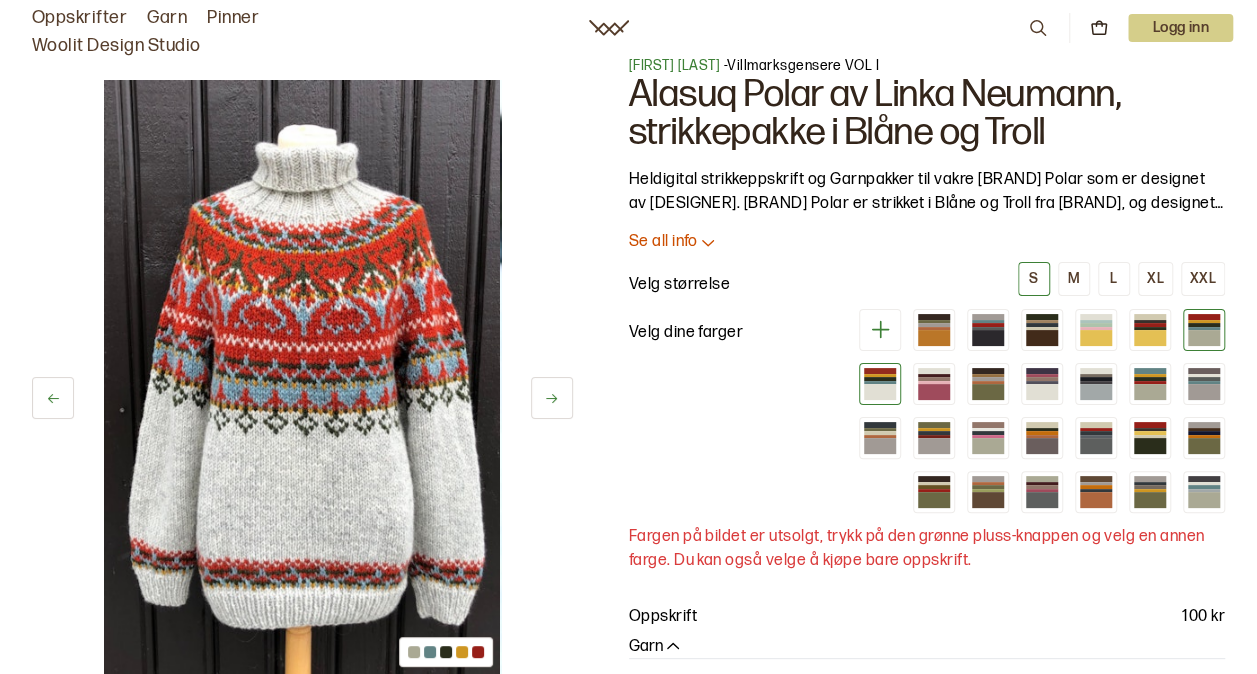click at bounding box center (880, 384) 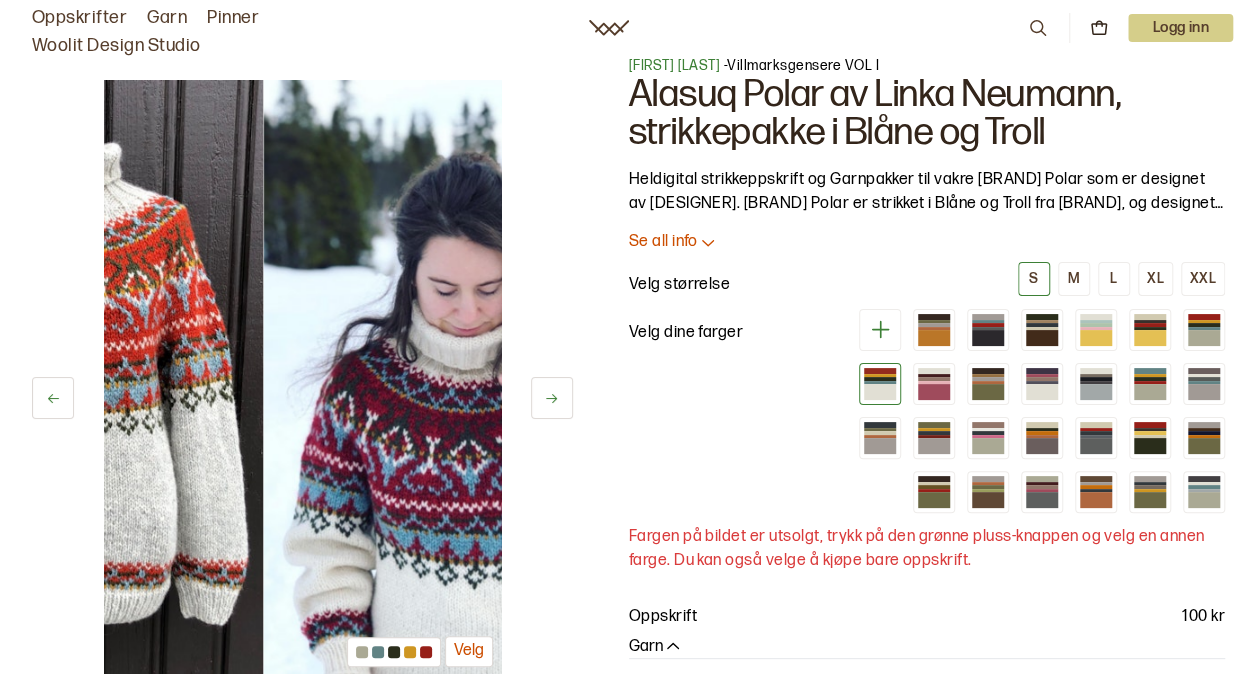 click at bounding box center [880, 382] 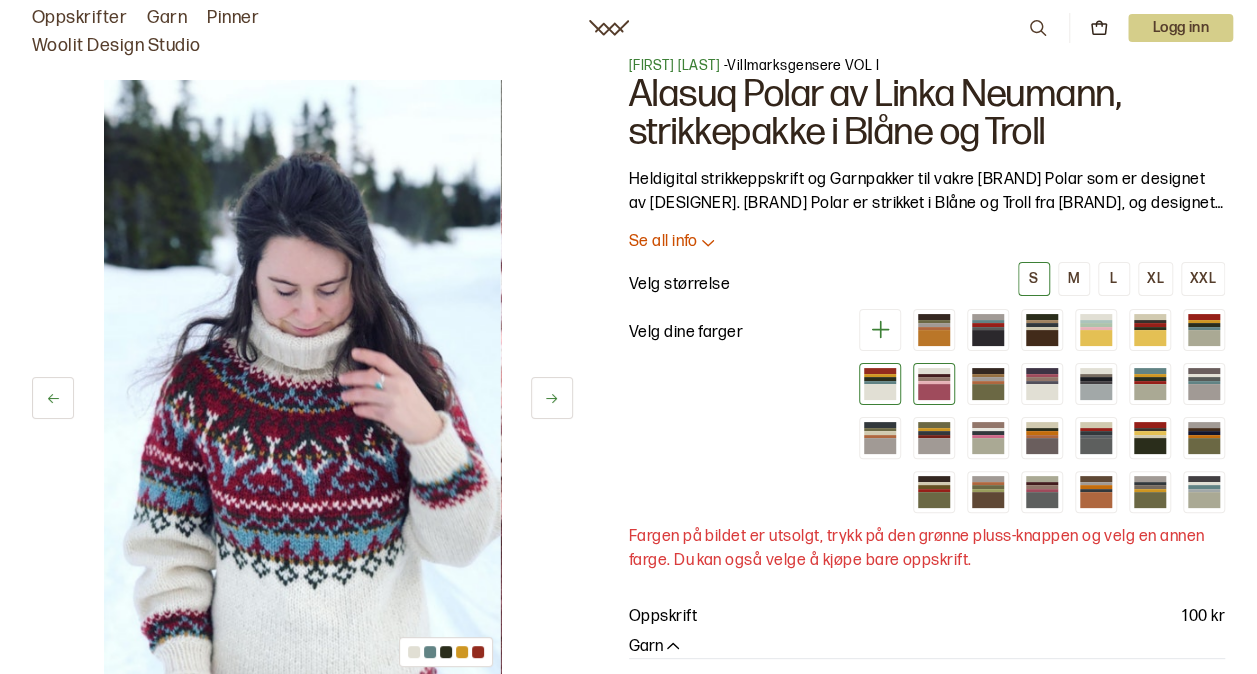 click at bounding box center (934, 392) 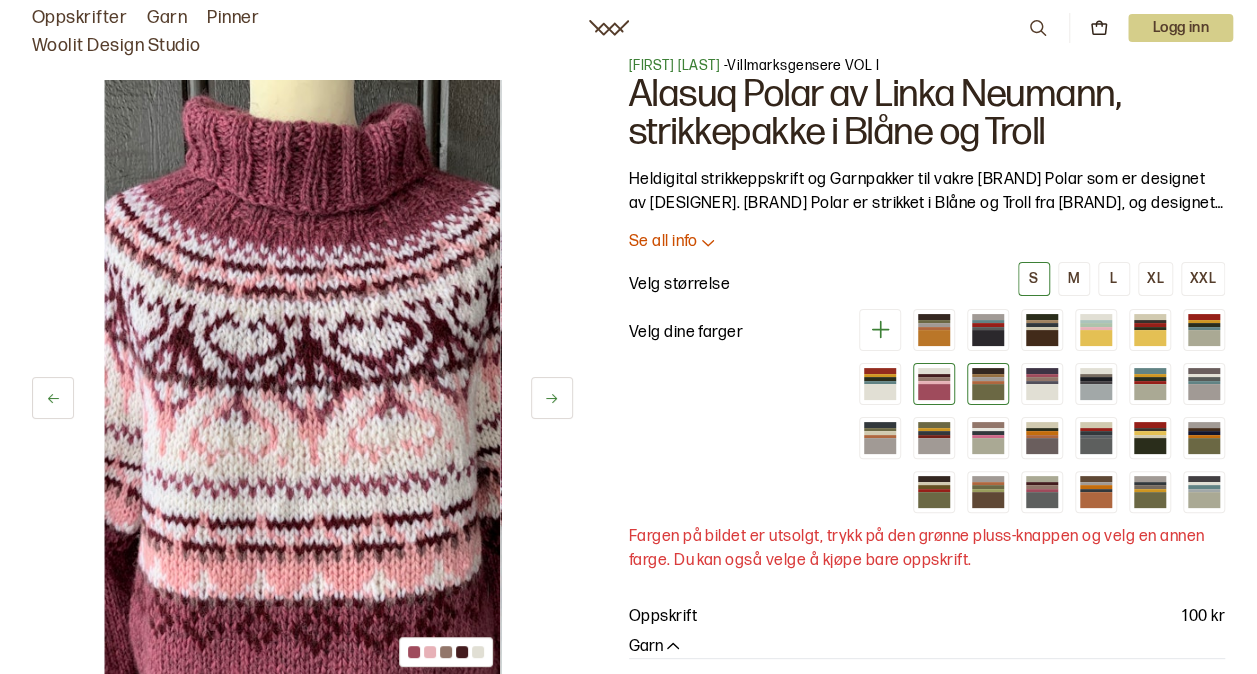 click at bounding box center [988, 392] 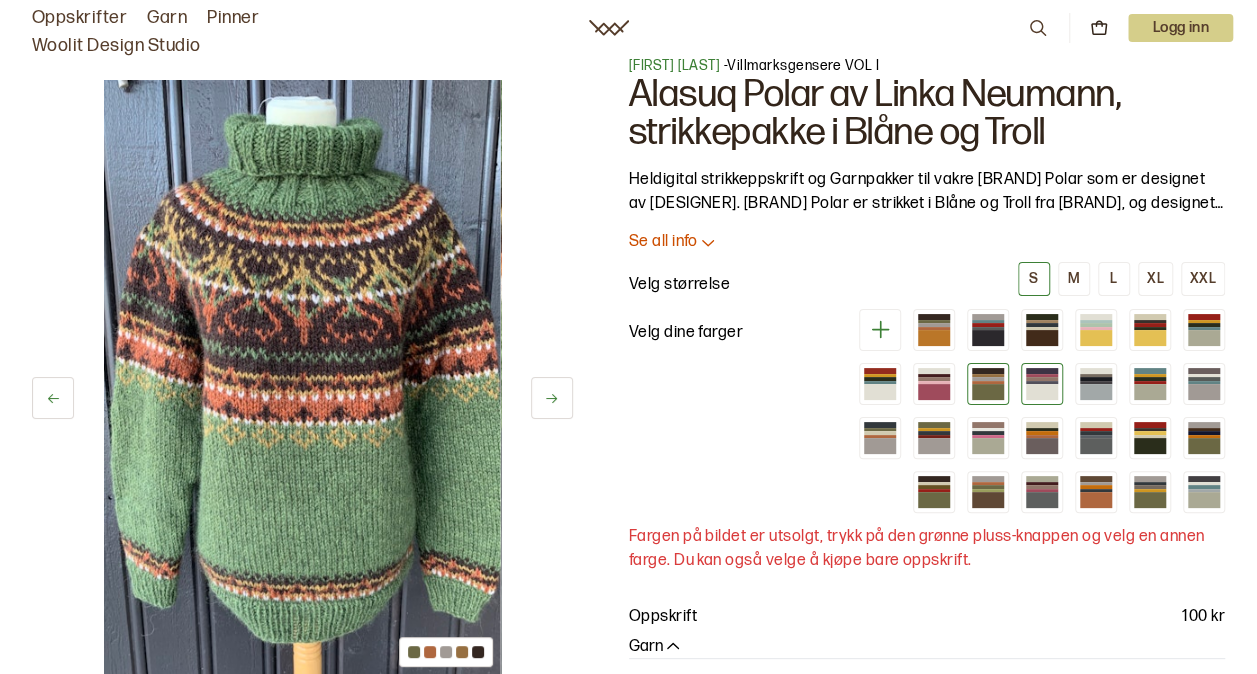 click at bounding box center (1042, 392) 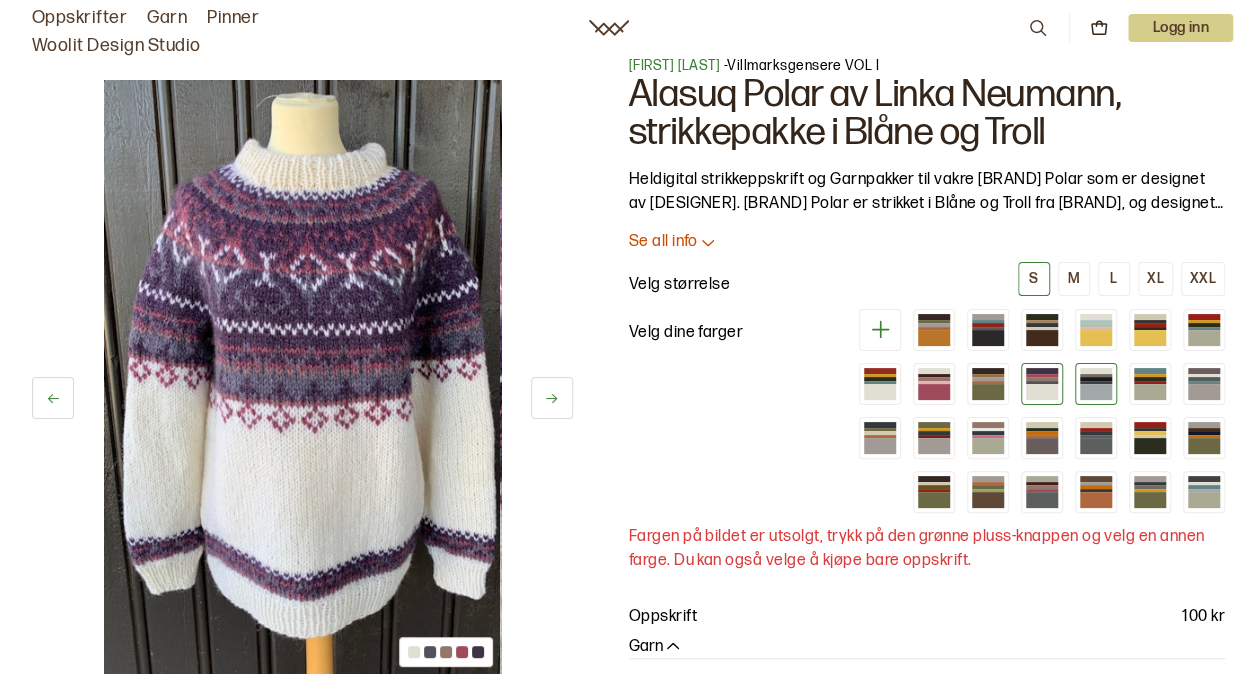 click at bounding box center (1096, 392) 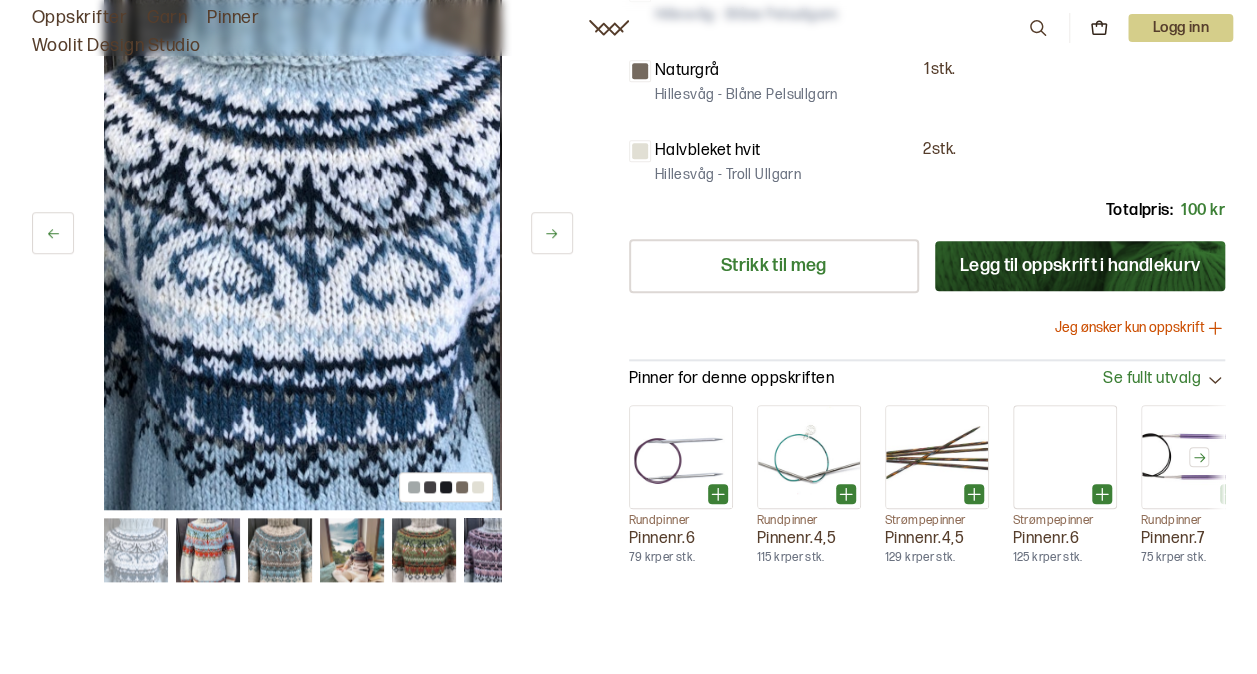 scroll, scrollTop: 950, scrollLeft: 0, axis: vertical 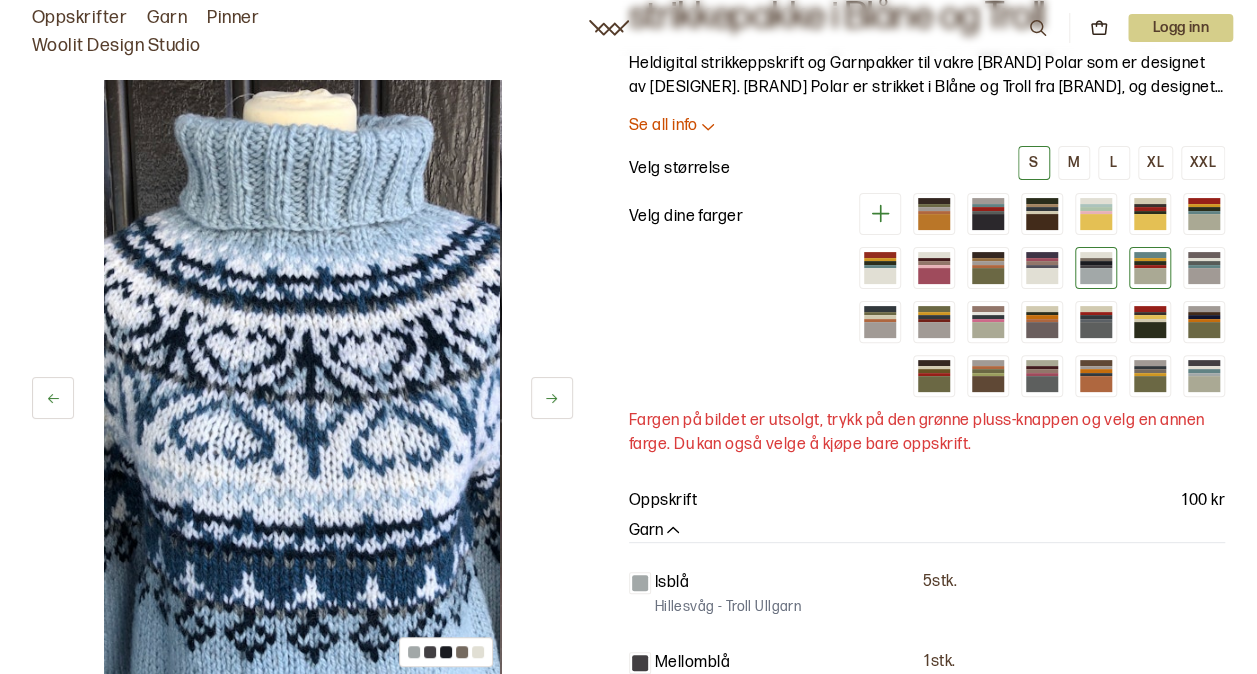 click at bounding box center (1150, 266) 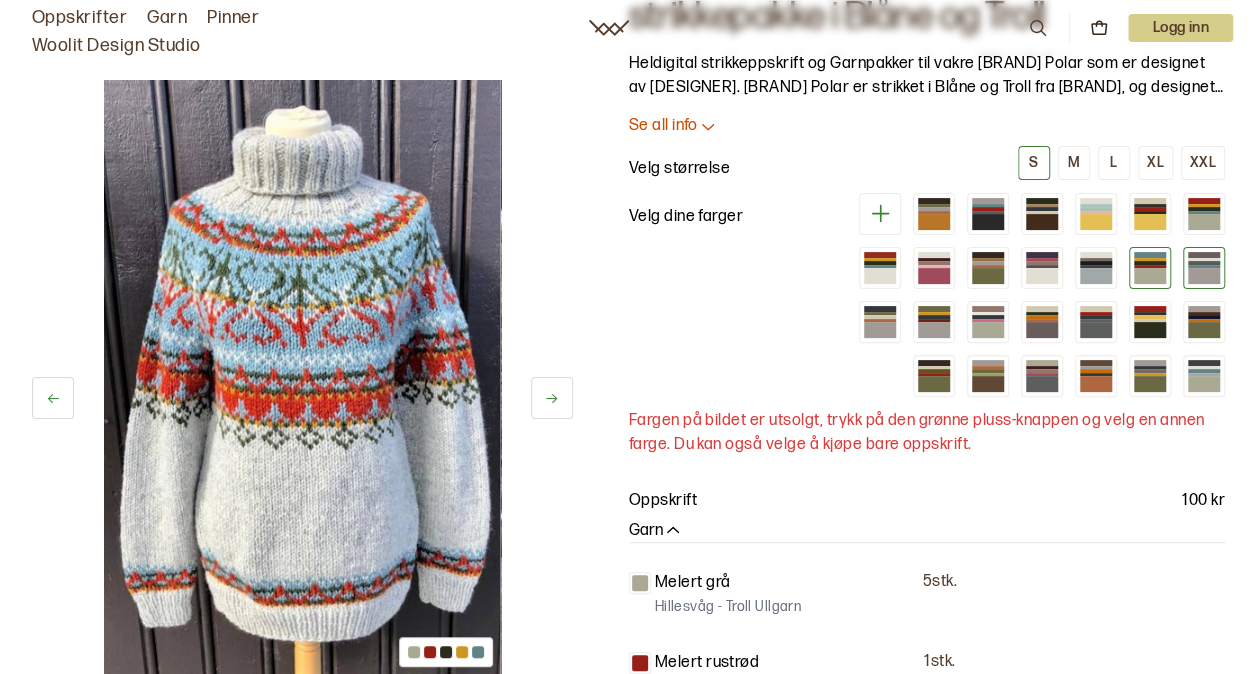 click at bounding box center [1204, 266] 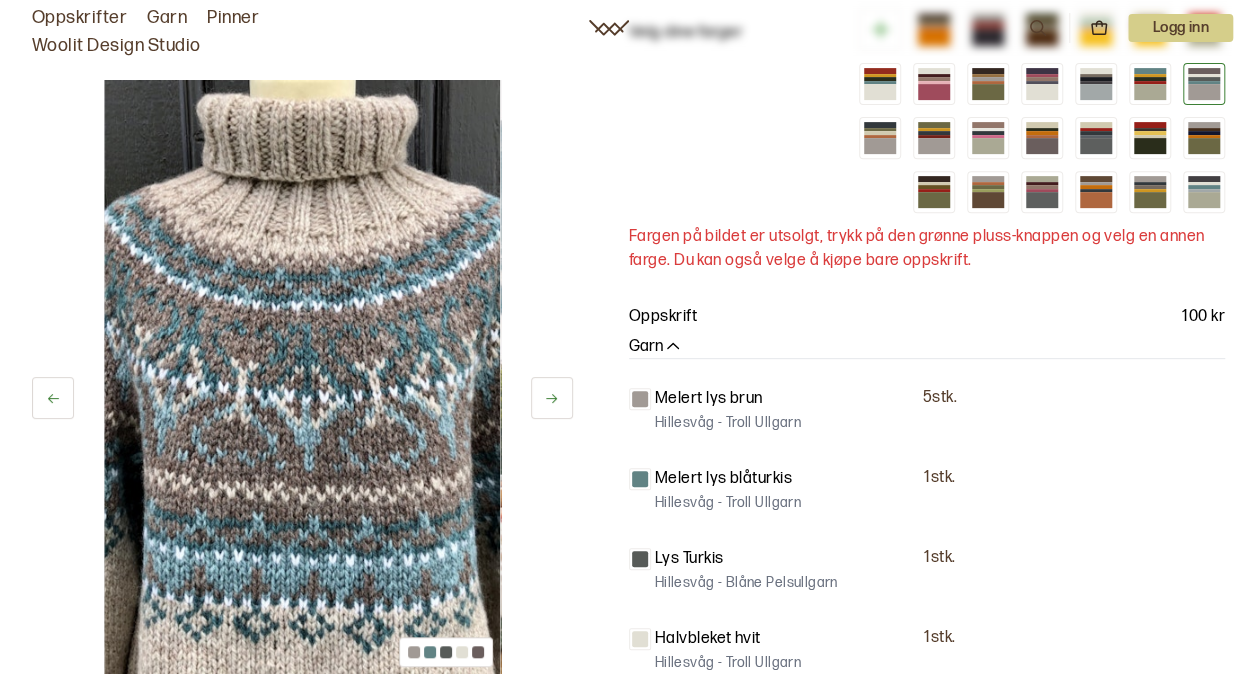 scroll, scrollTop: 208, scrollLeft: 0, axis: vertical 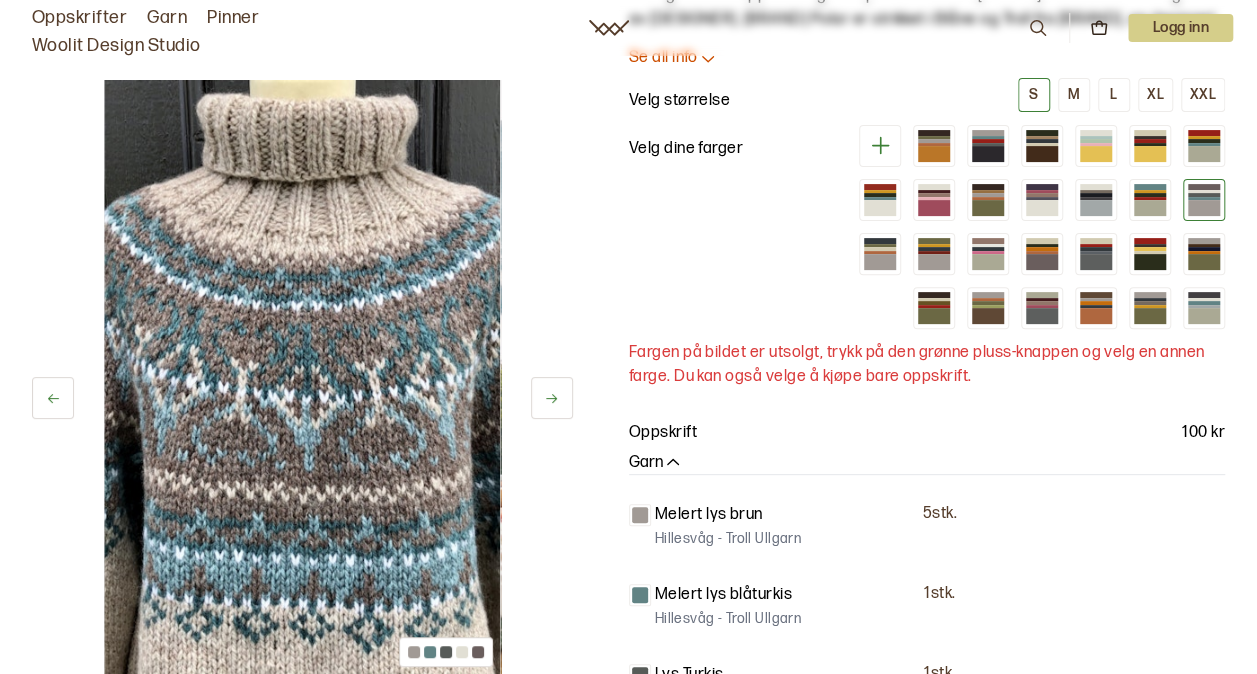 click at bounding box center (302, 377) 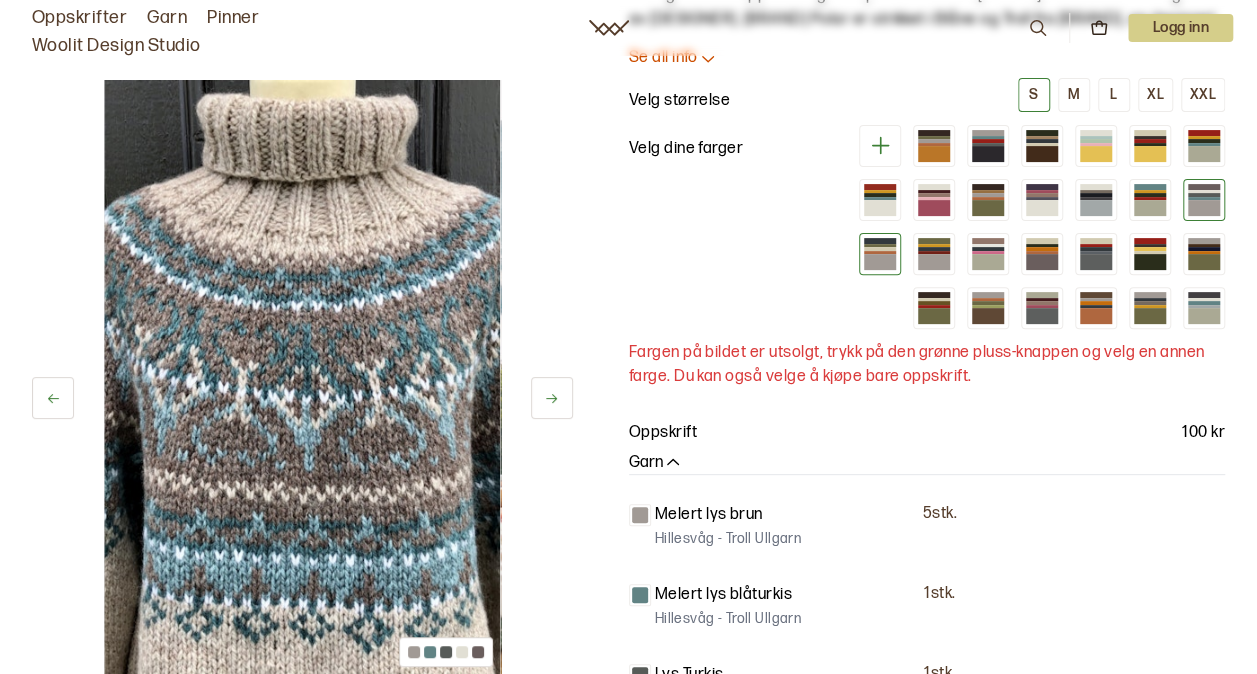 click at bounding box center (880, 262) 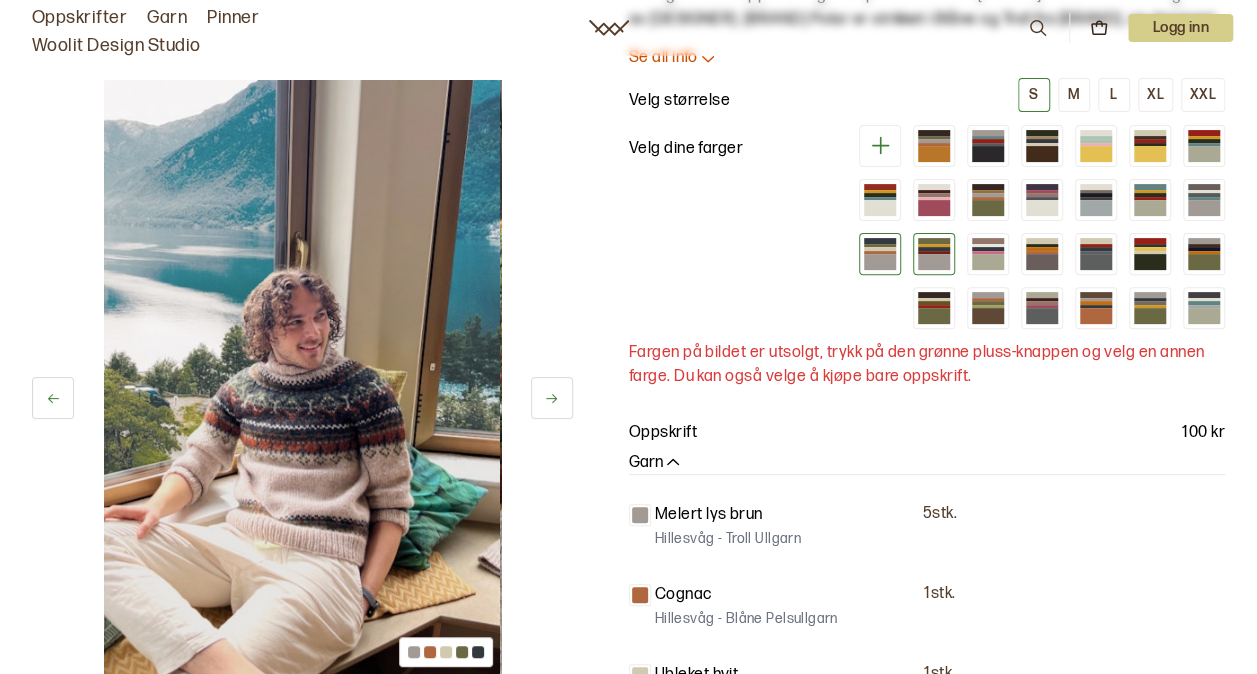click at bounding box center [934, 262] 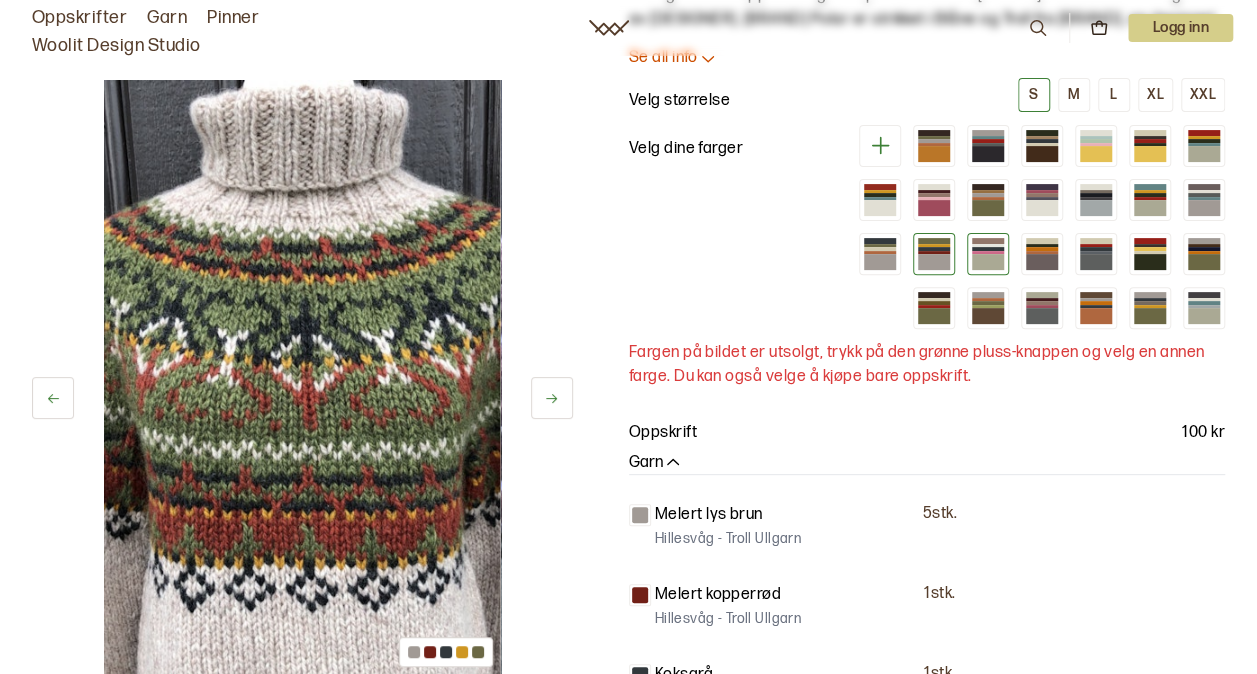 click at bounding box center (988, 262) 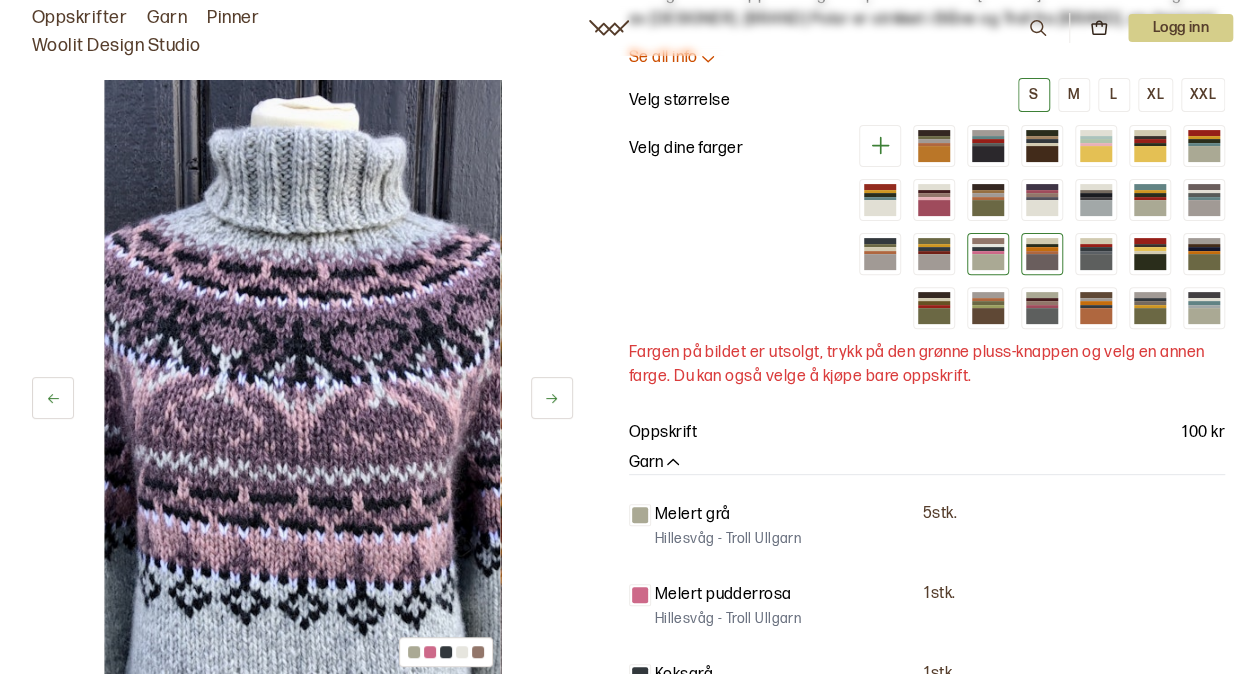 click at bounding box center [1042, 262] 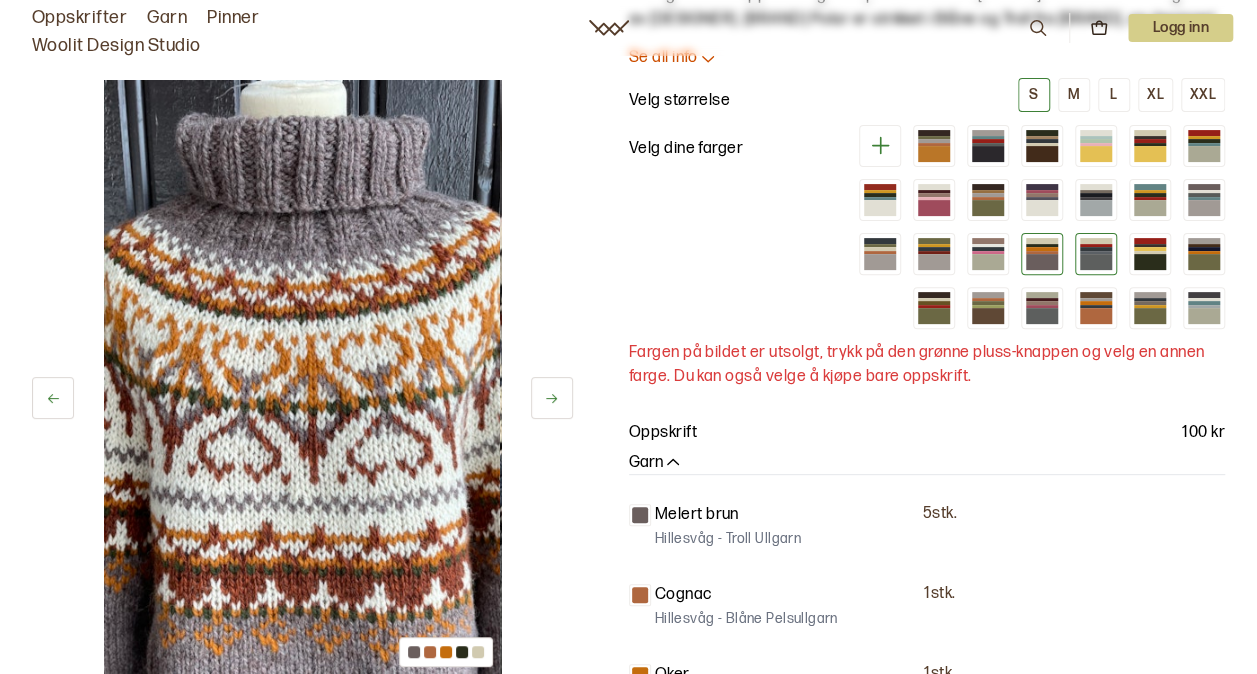 click at bounding box center (1096, 252) 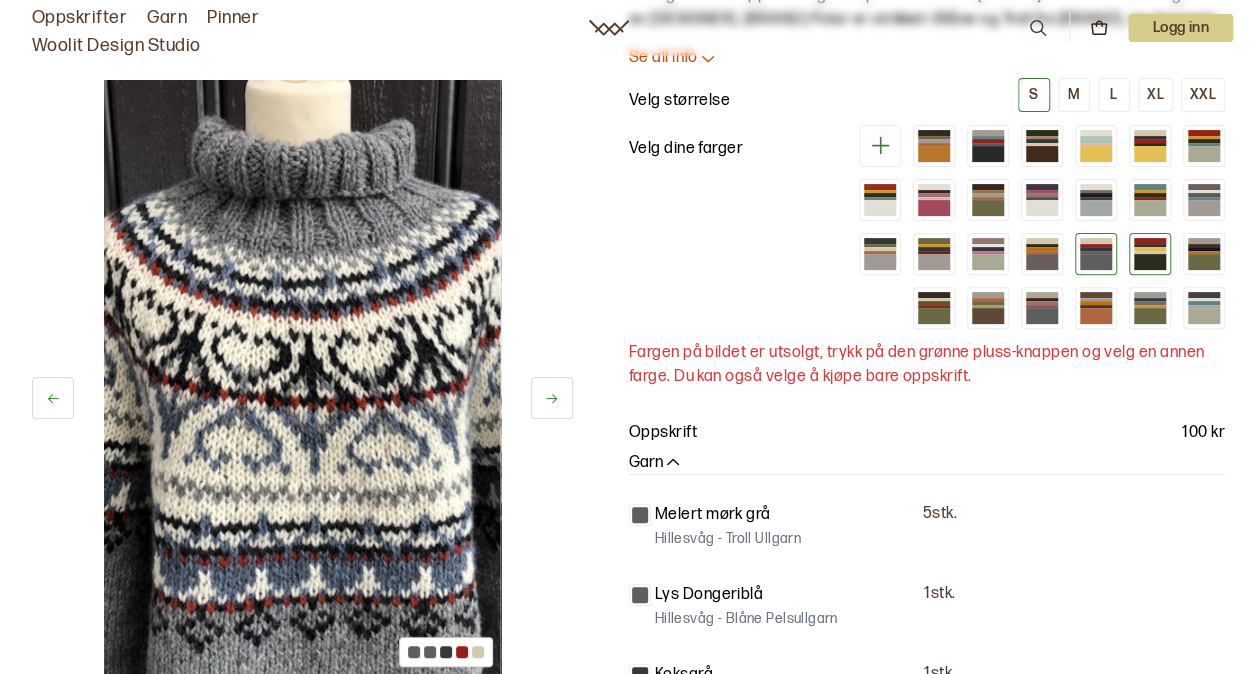 click at bounding box center [1150, 262] 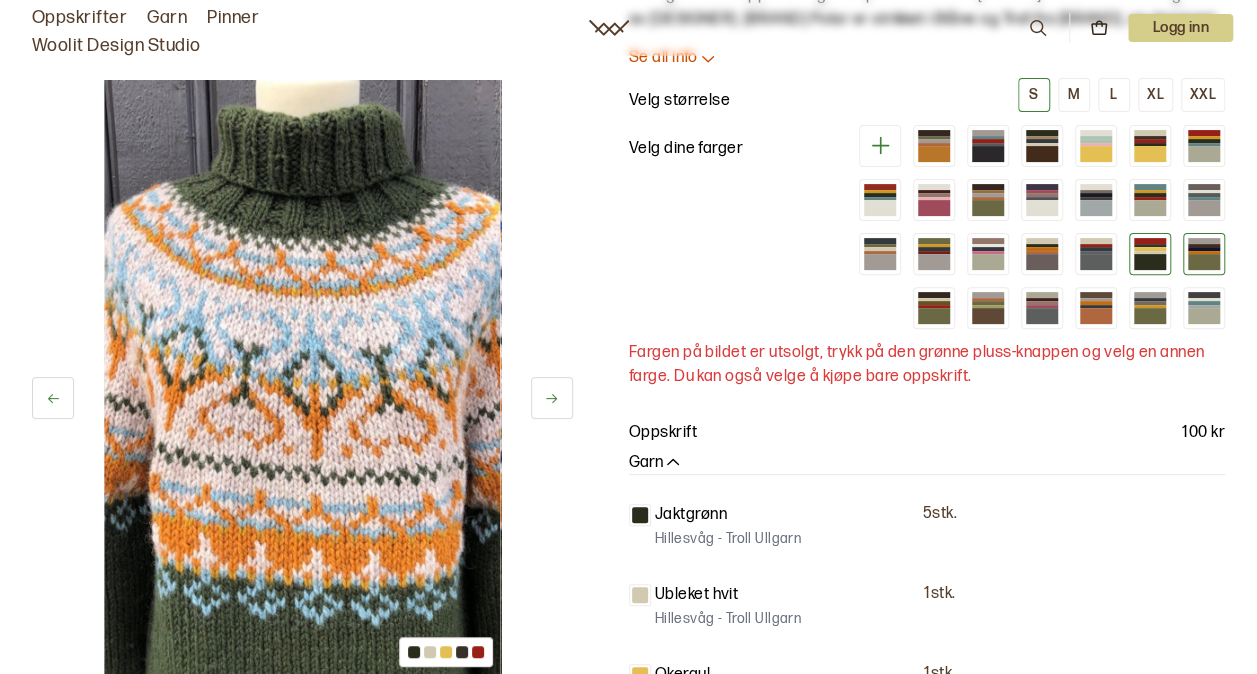 click at bounding box center (1204, 262) 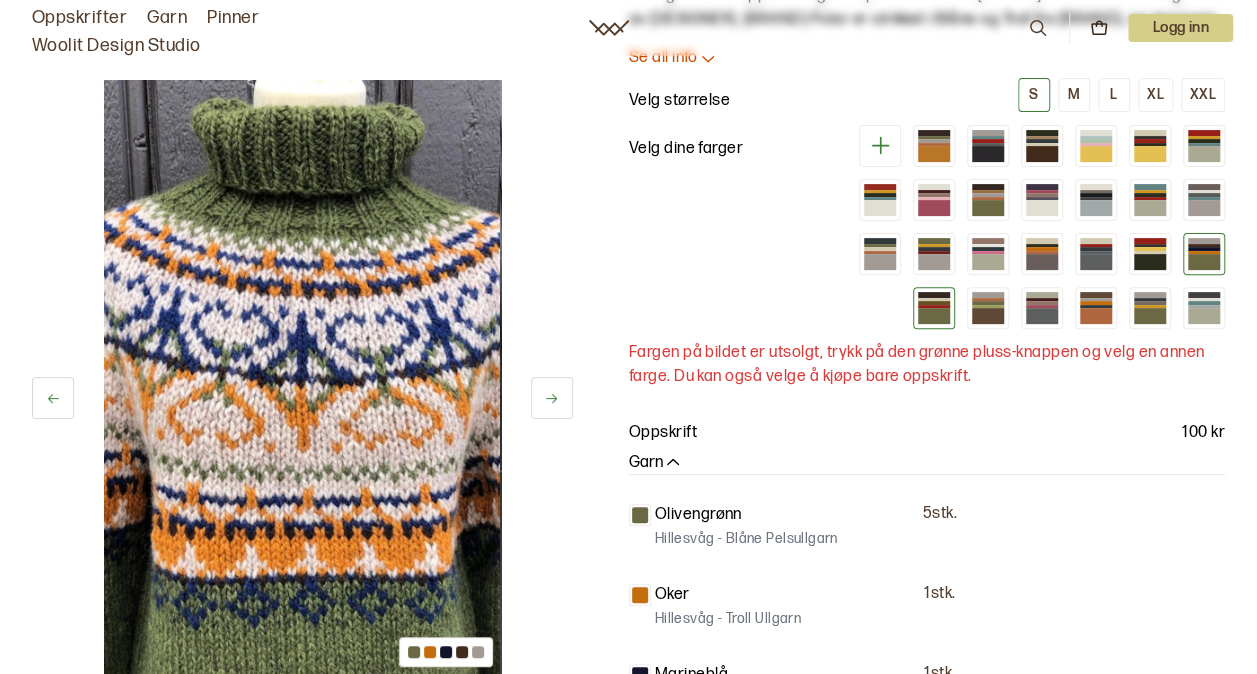 click at bounding box center [934, 316] 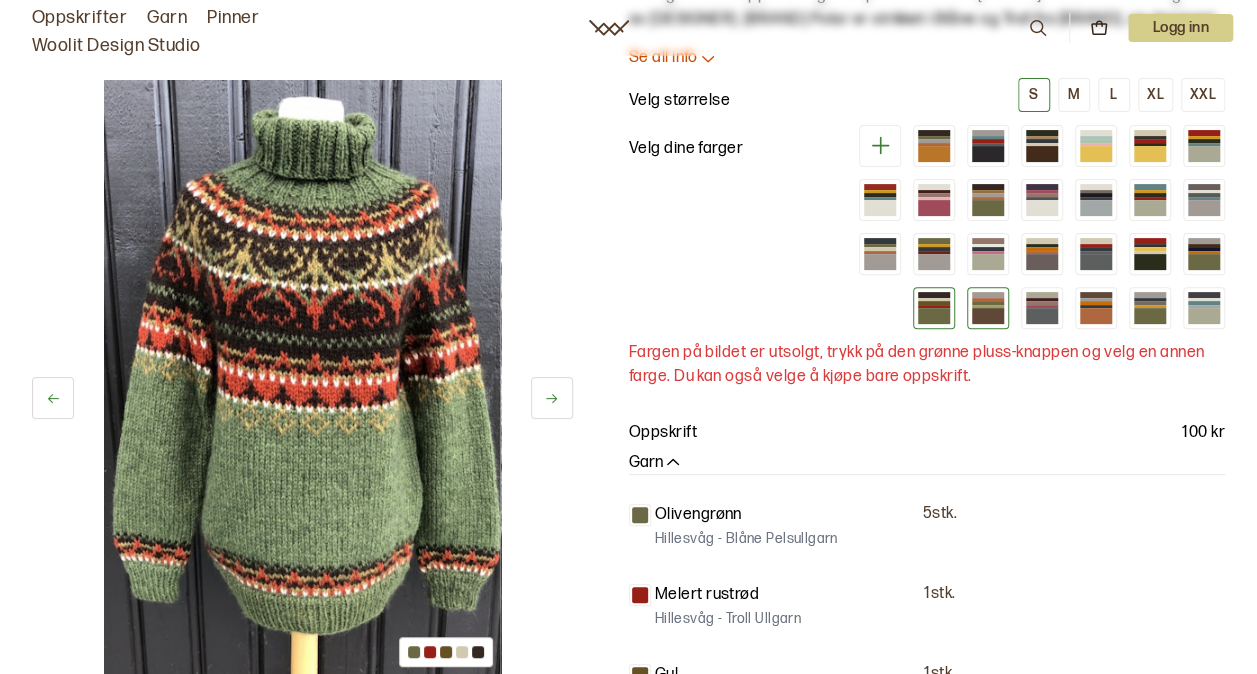 click at bounding box center [988, 306] 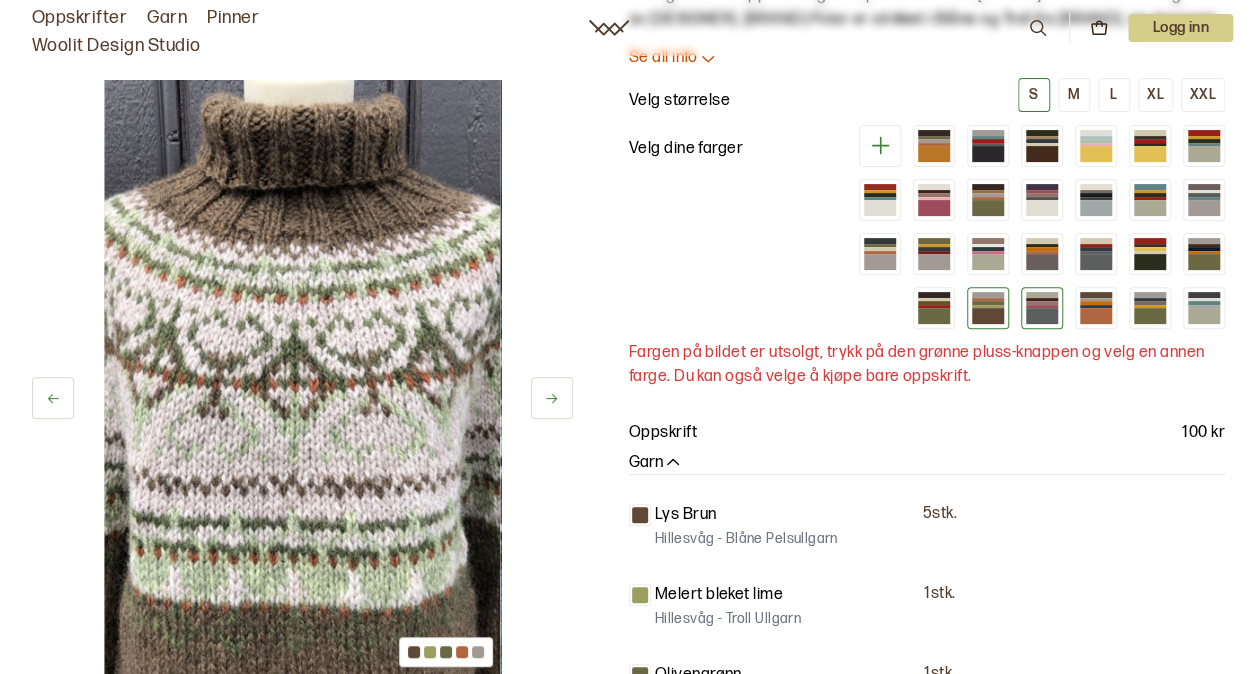click at bounding box center [1042, 316] 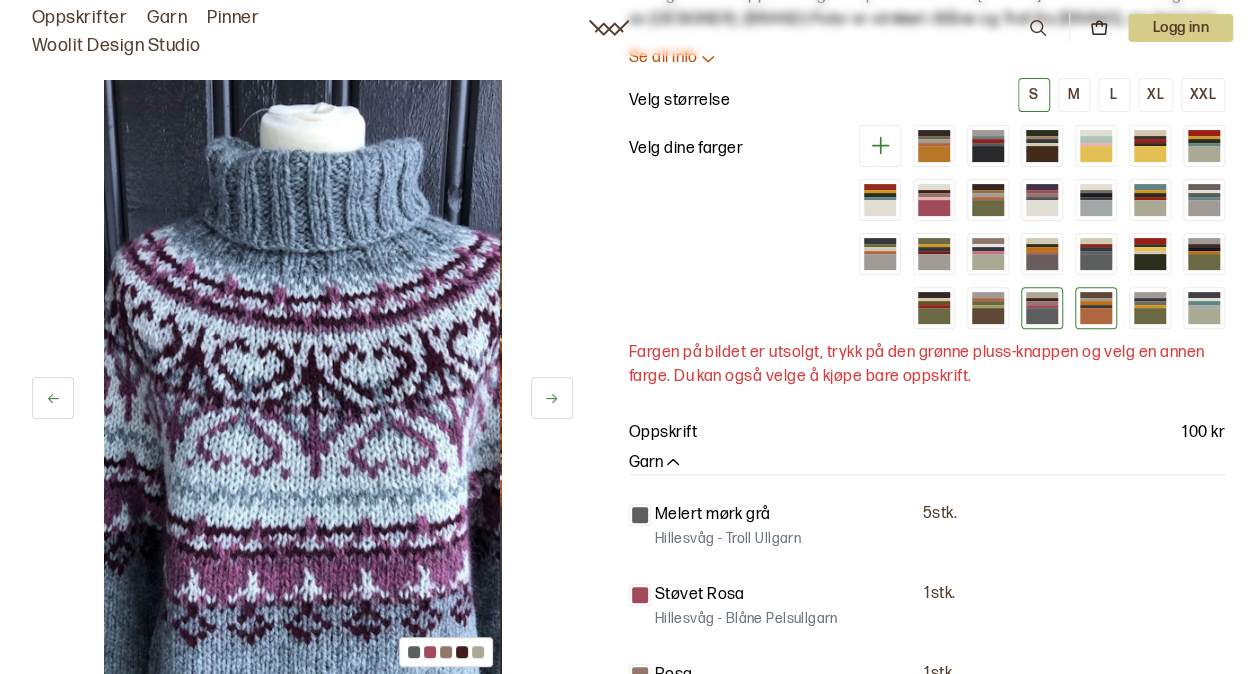 click at bounding box center [1096, 316] 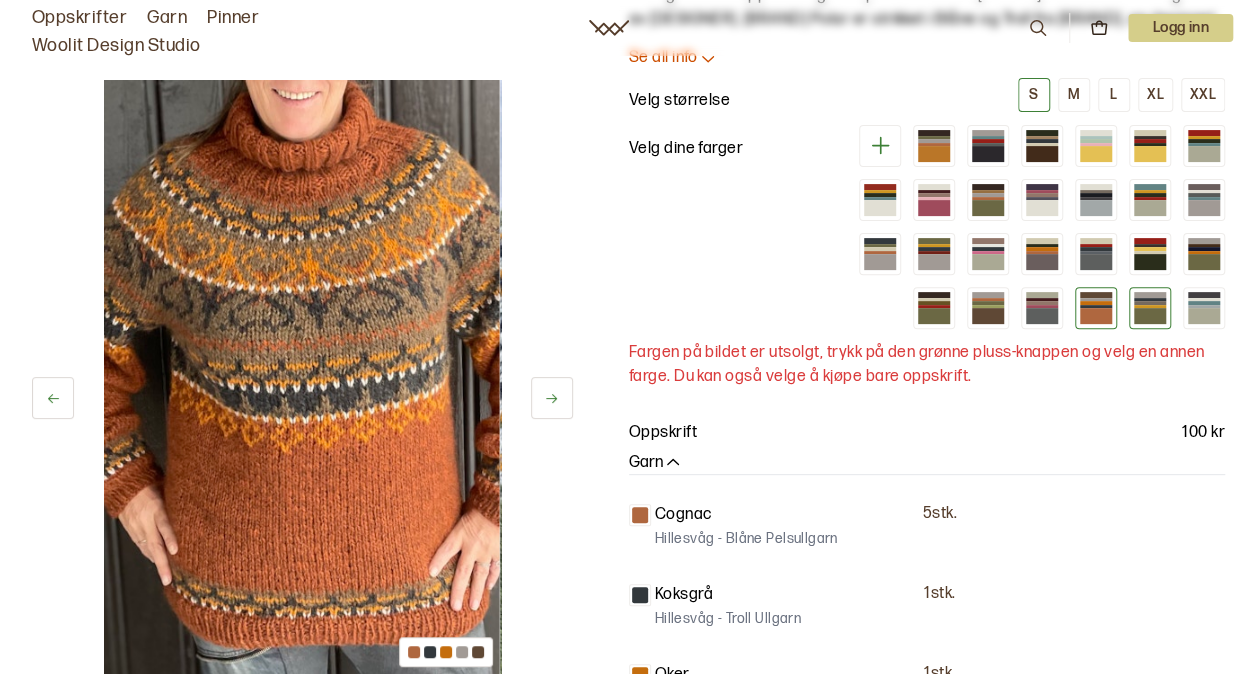 click at bounding box center [1150, 316] 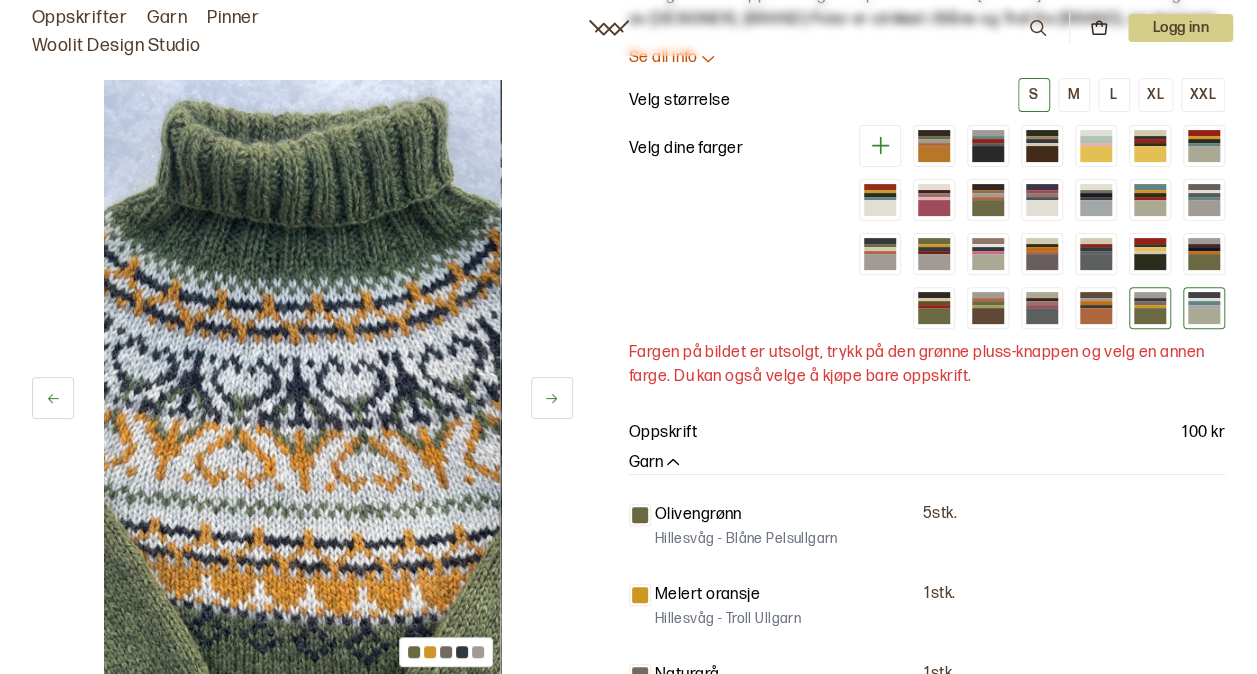 click at bounding box center (1204, 306) 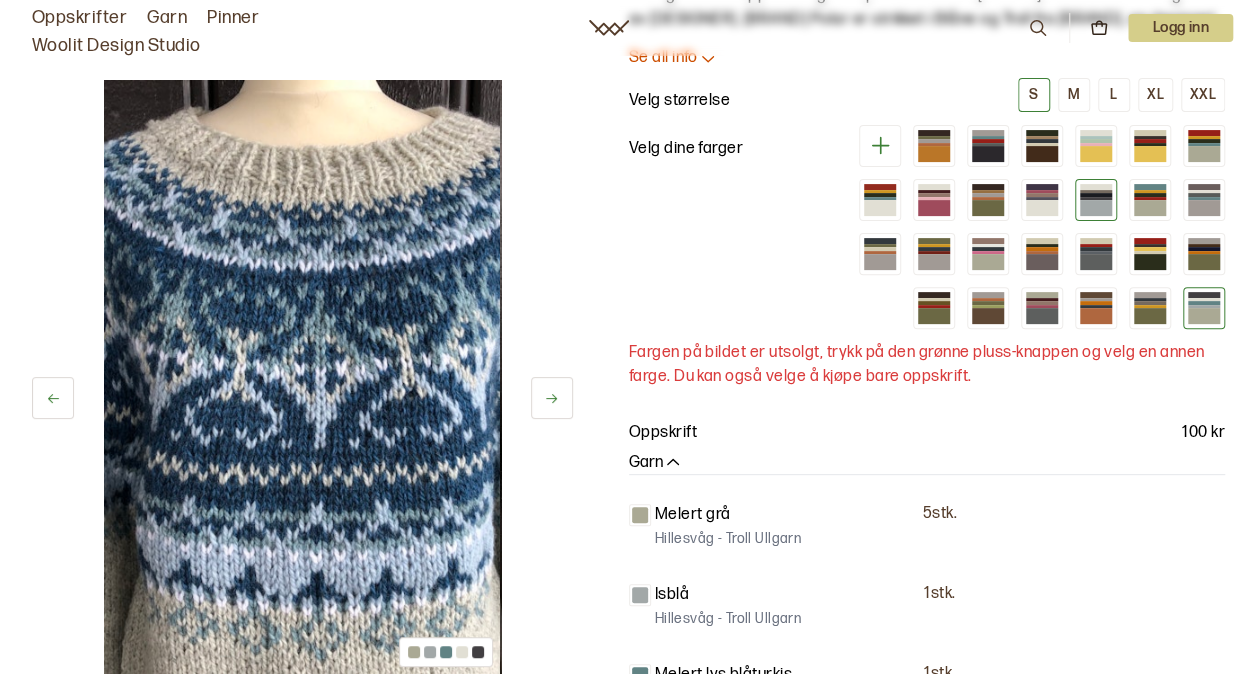click at bounding box center (1096, 208) 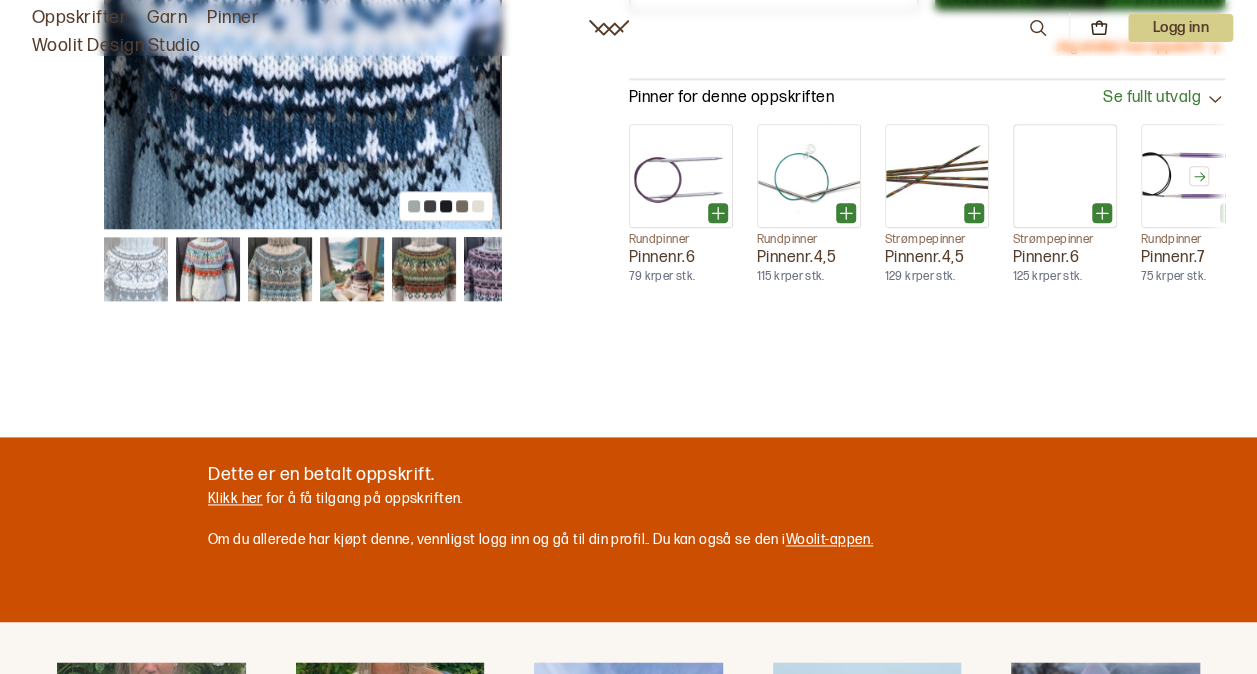 scroll, scrollTop: 1134, scrollLeft: 0, axis: vertical 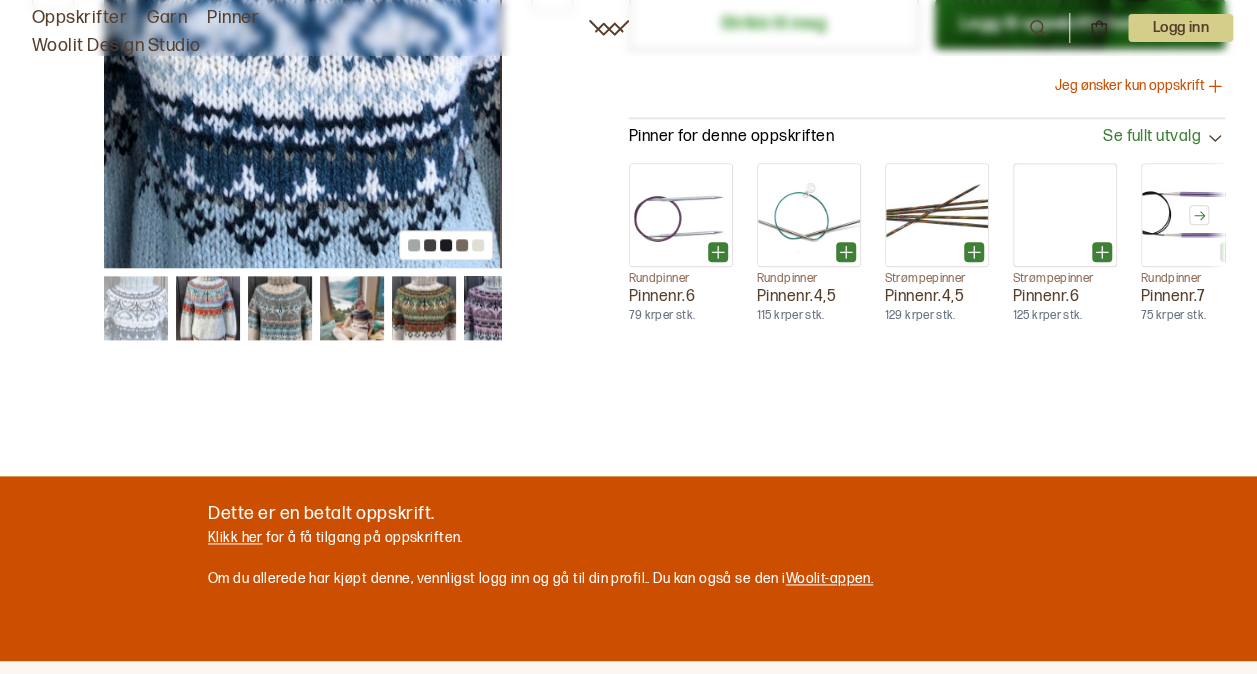 click at bounding box center (280, 308) 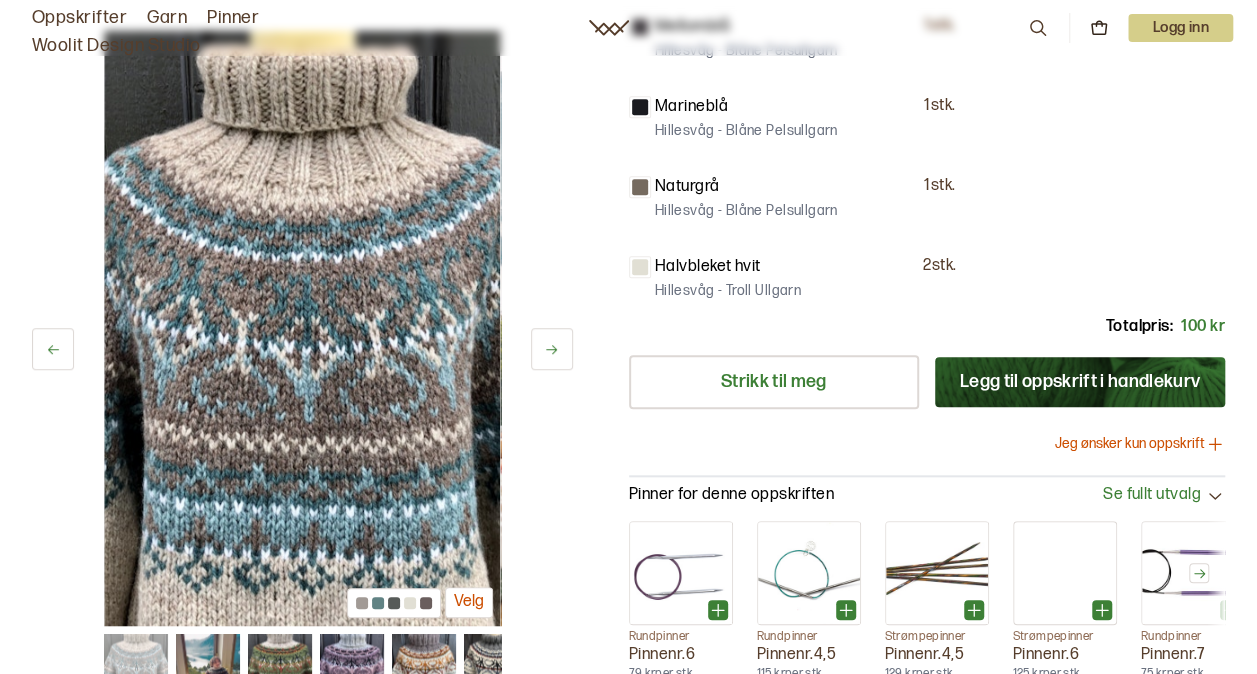 scroll, scrollTop: 774, scrollLeft: 0, axis: vertical 